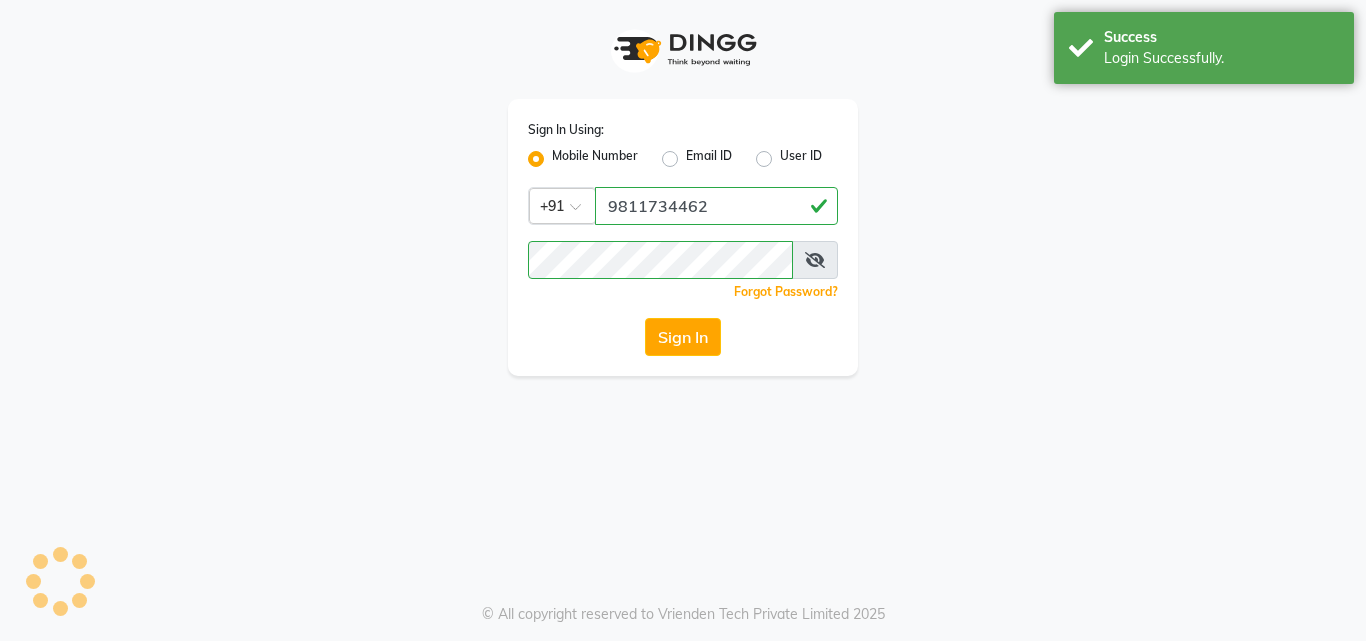 scroll, scrollTop: 0, scrollLeft: 0, axis: both 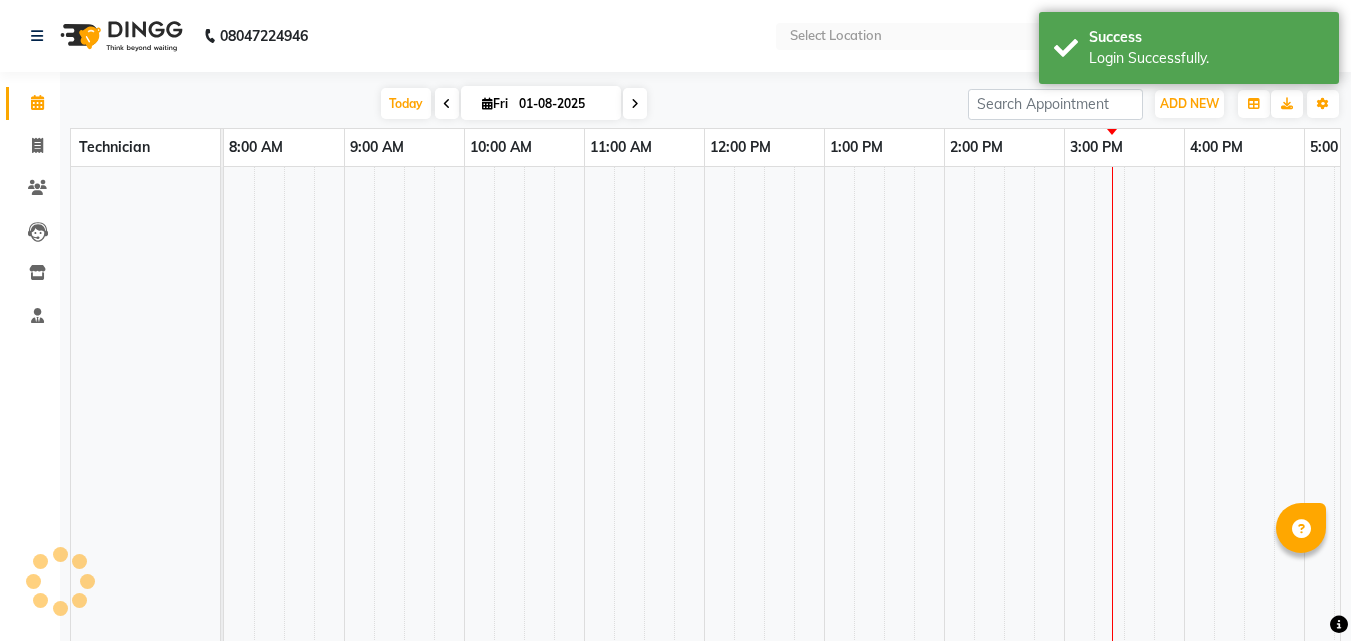 select on "en" 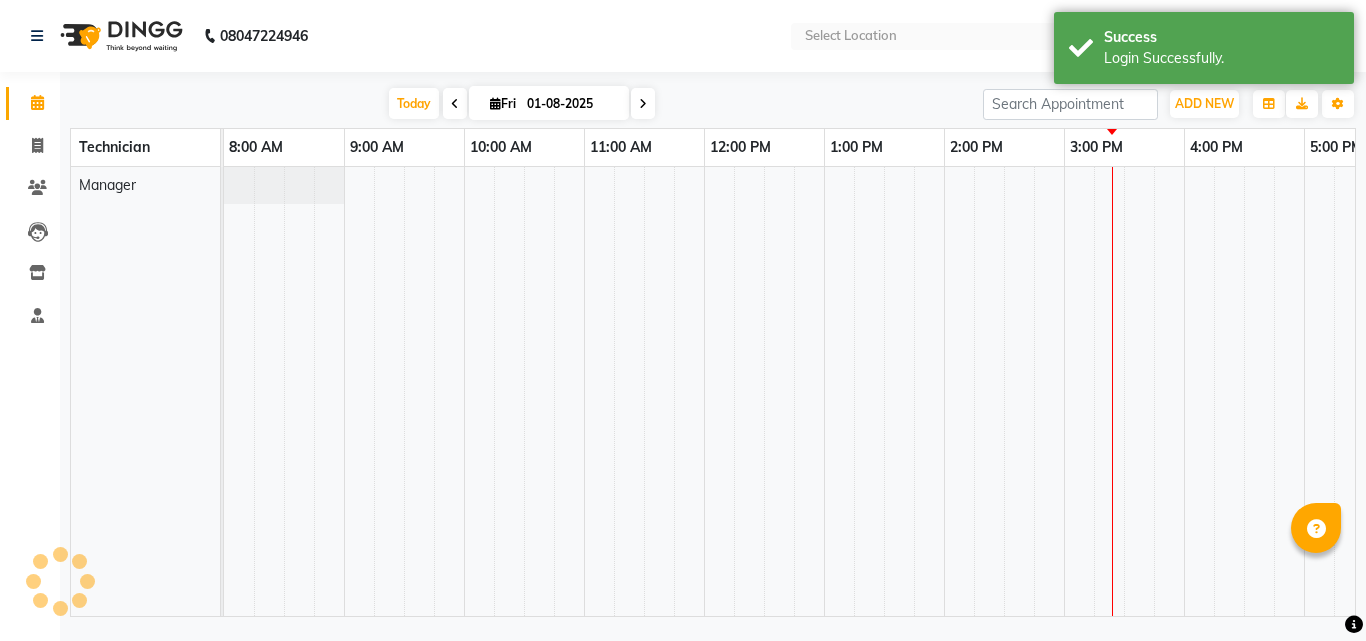 scroll, scrollTop: 0, scrollLeft: 429, axis: horizontal 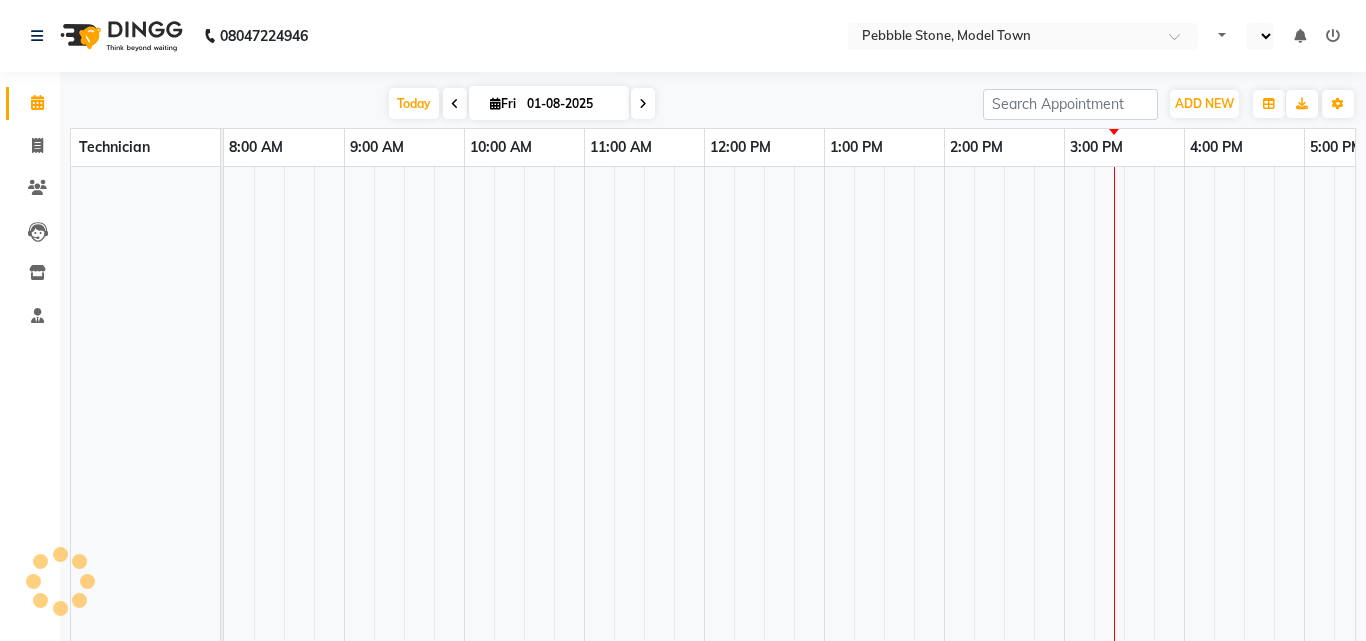 select on "en" 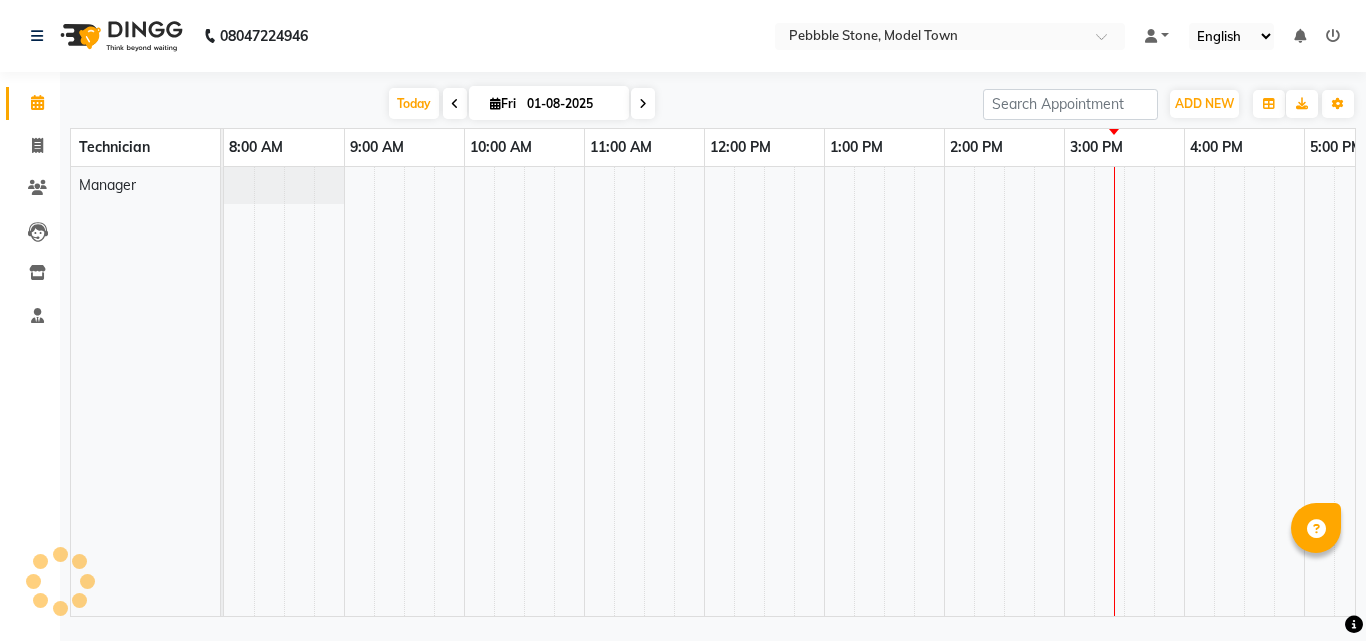 scroll, scrollTop: 0, scrollLeft: 0, axis: both 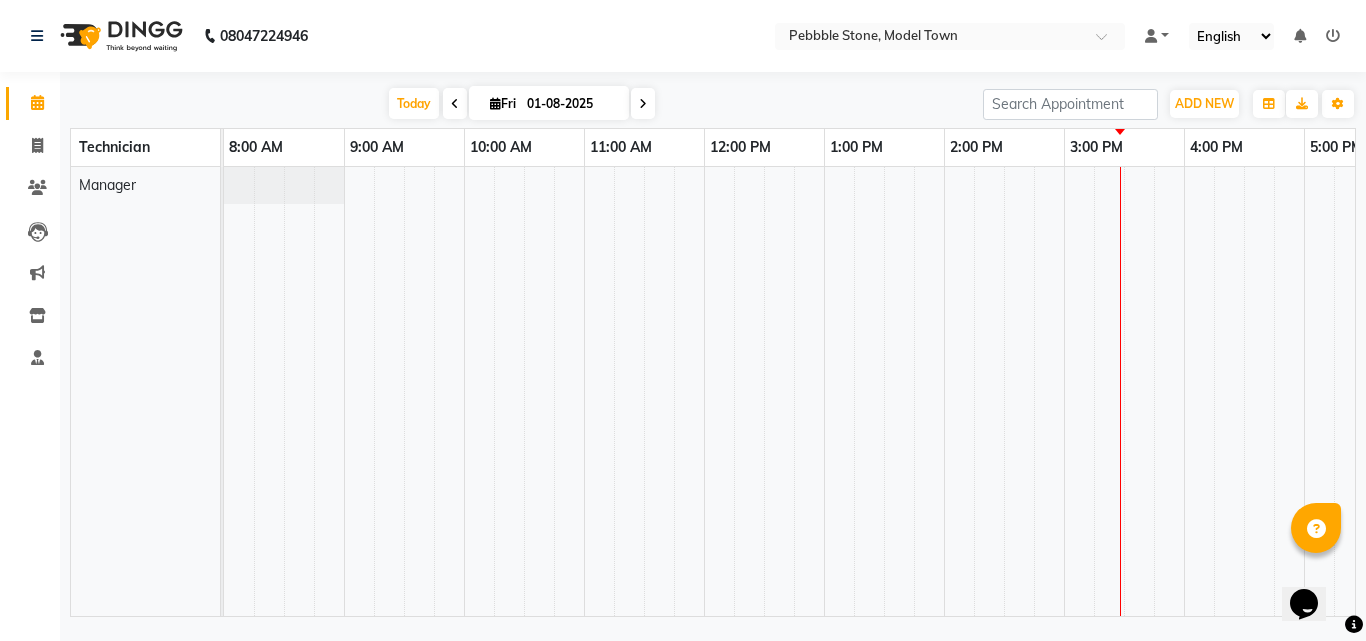 click at bounding box center [1333, 36] 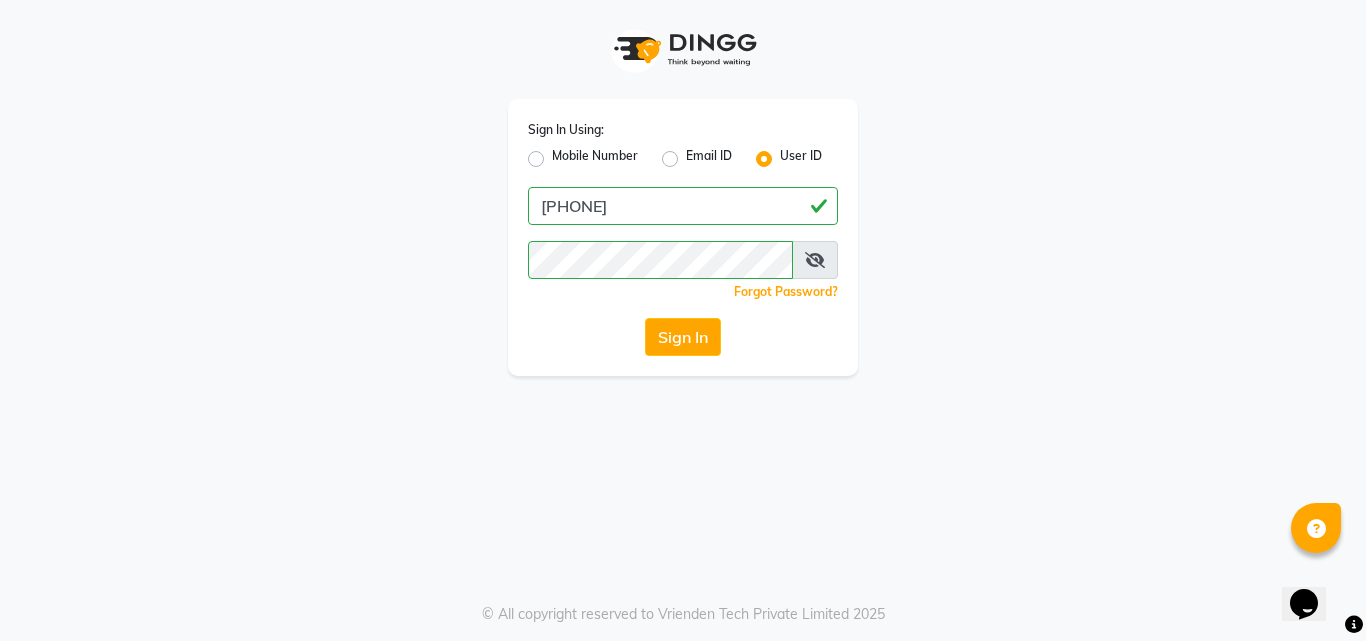 click on "Mobile Number" 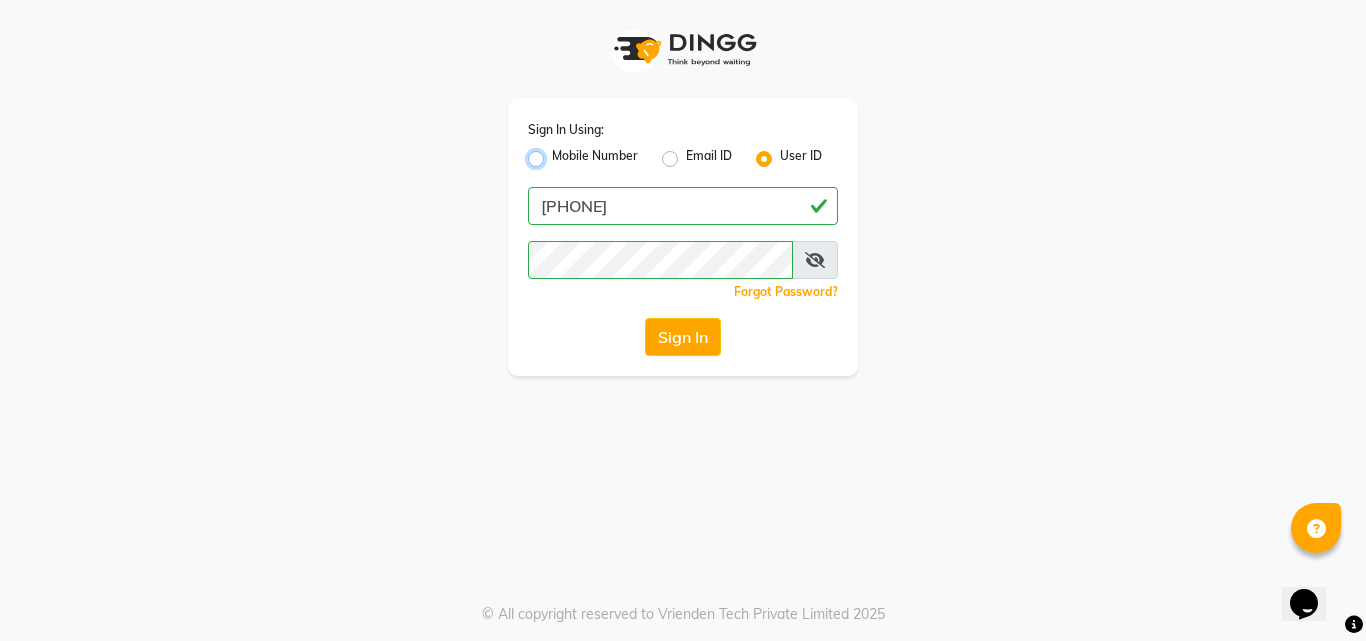 click on "Mobile Number" at bounding box center [558, 153] 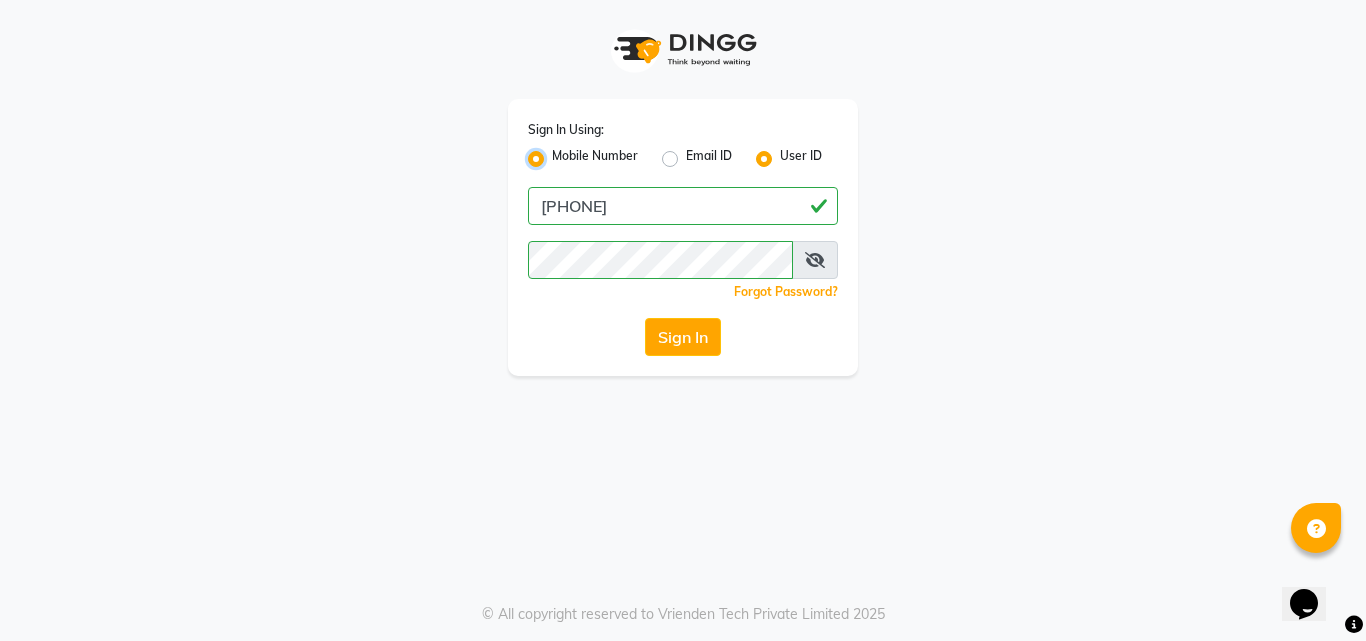 radio on "false" 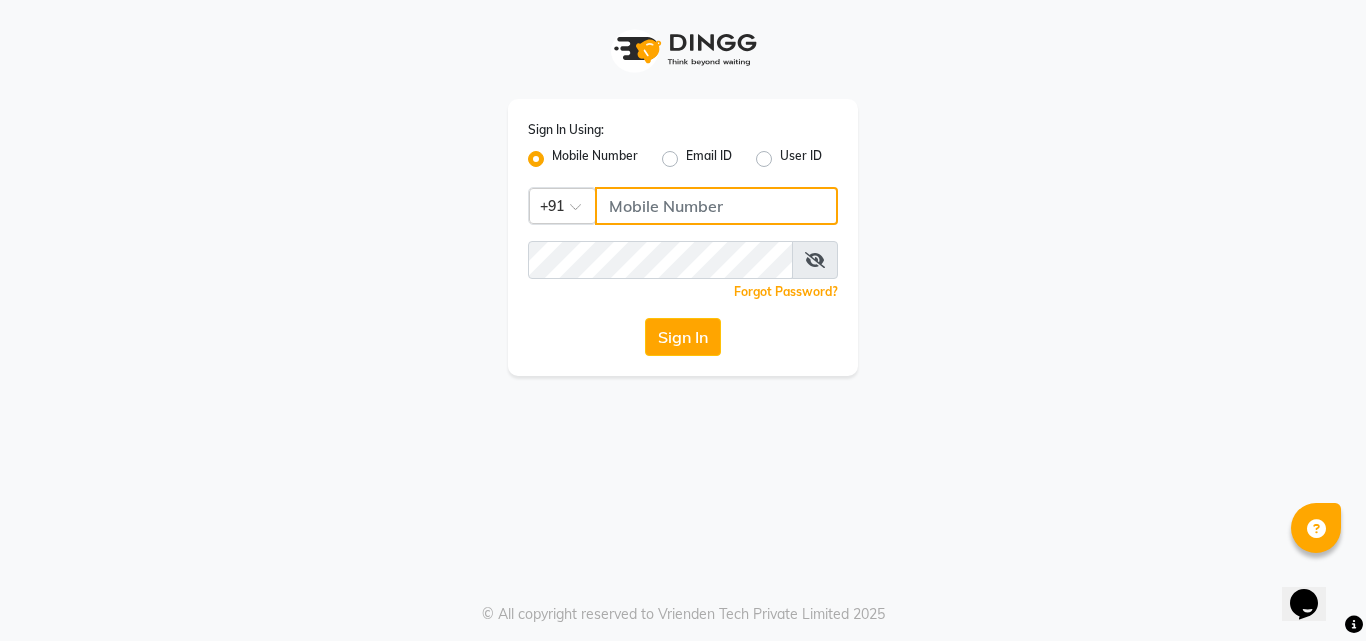 click 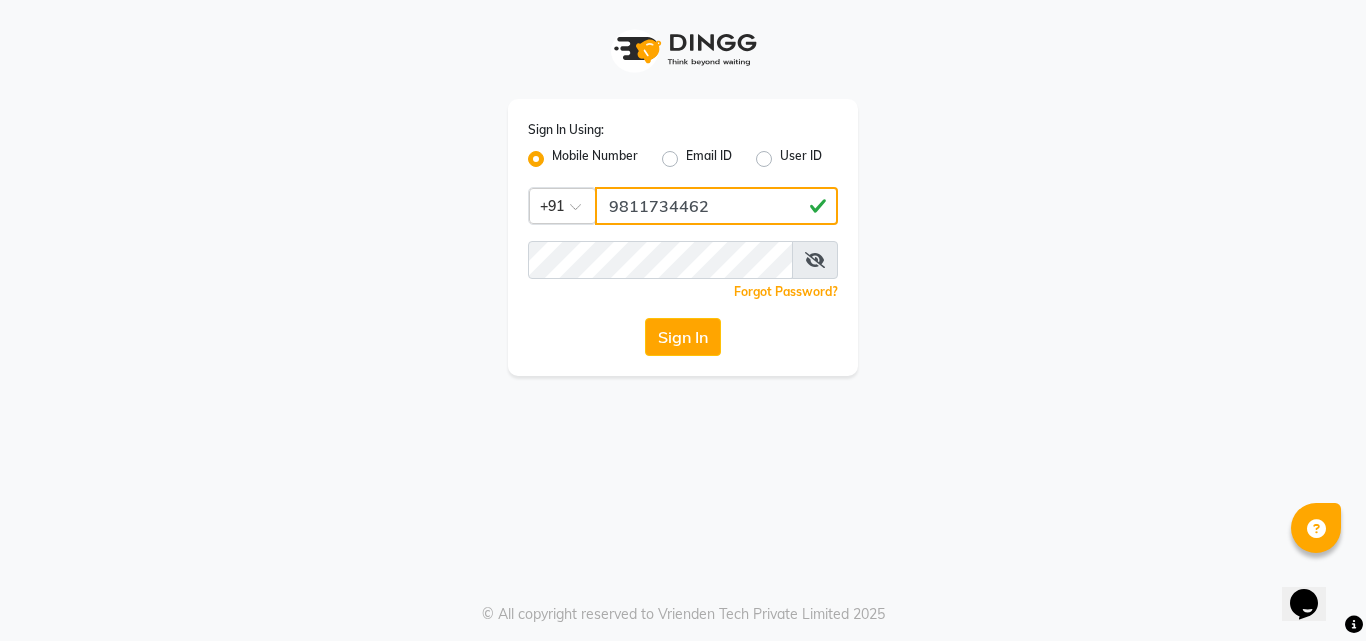 type on "9811734462" 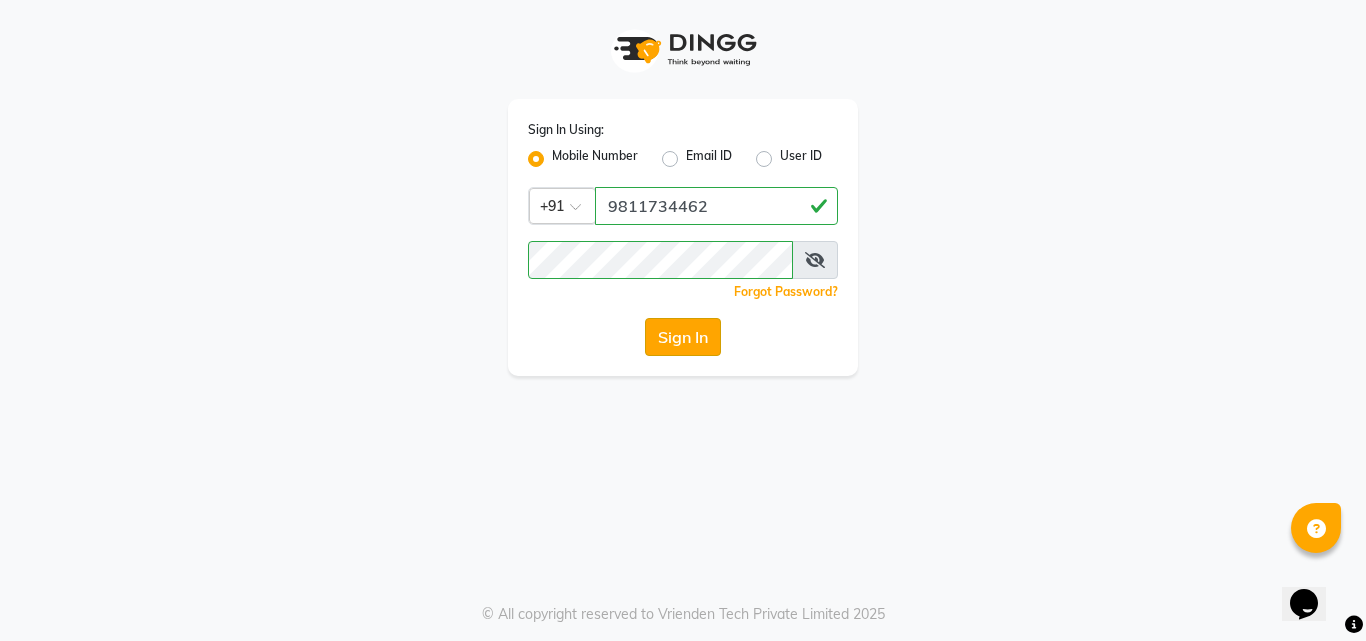 click on "Sign In" 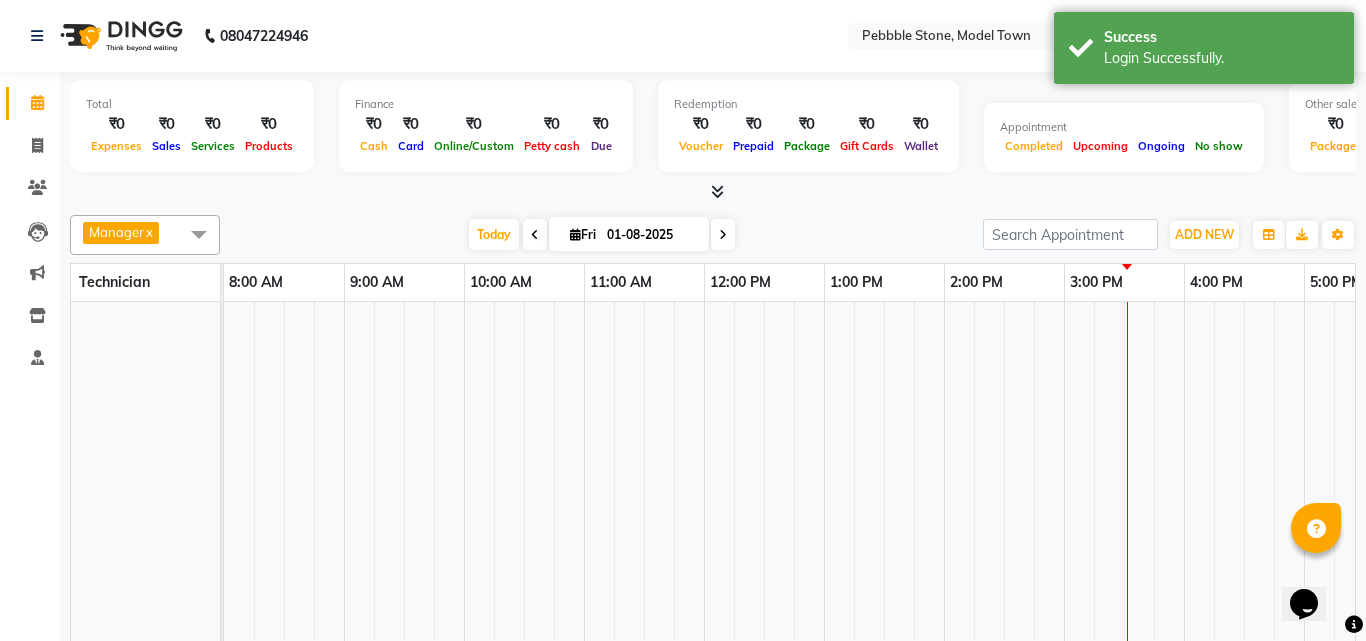 select on "en" 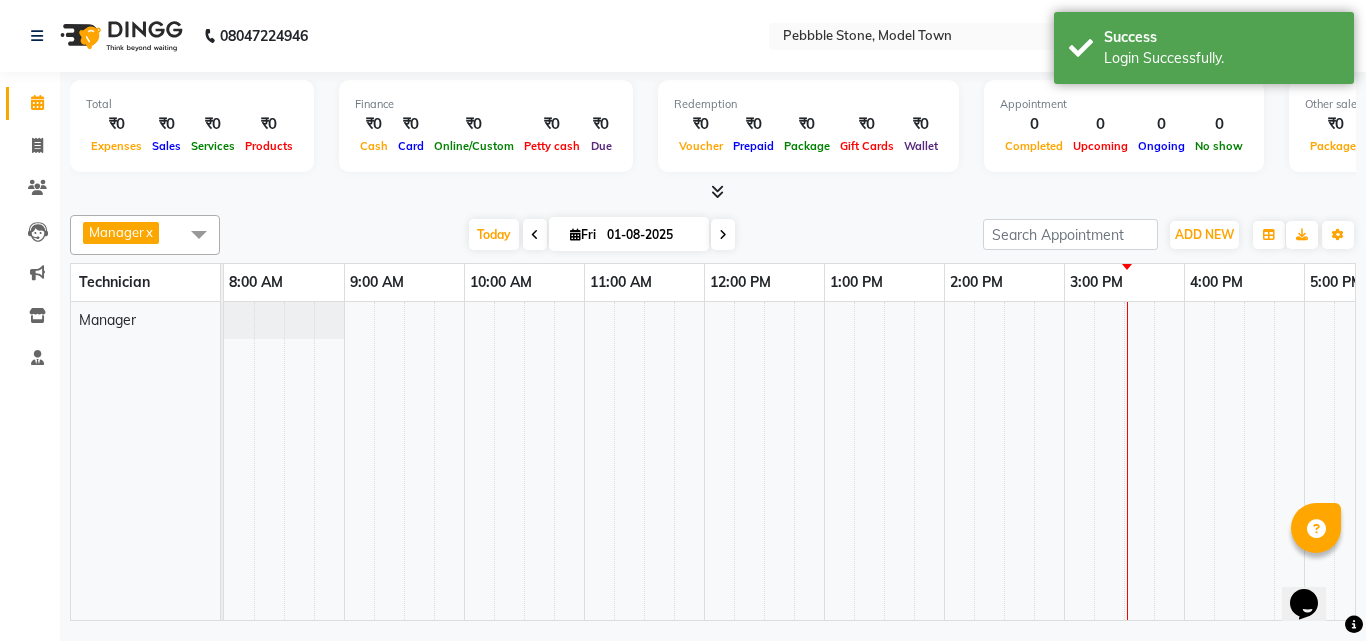 scroll, scrollTop: 0, scrollLeft: 0, axis: both 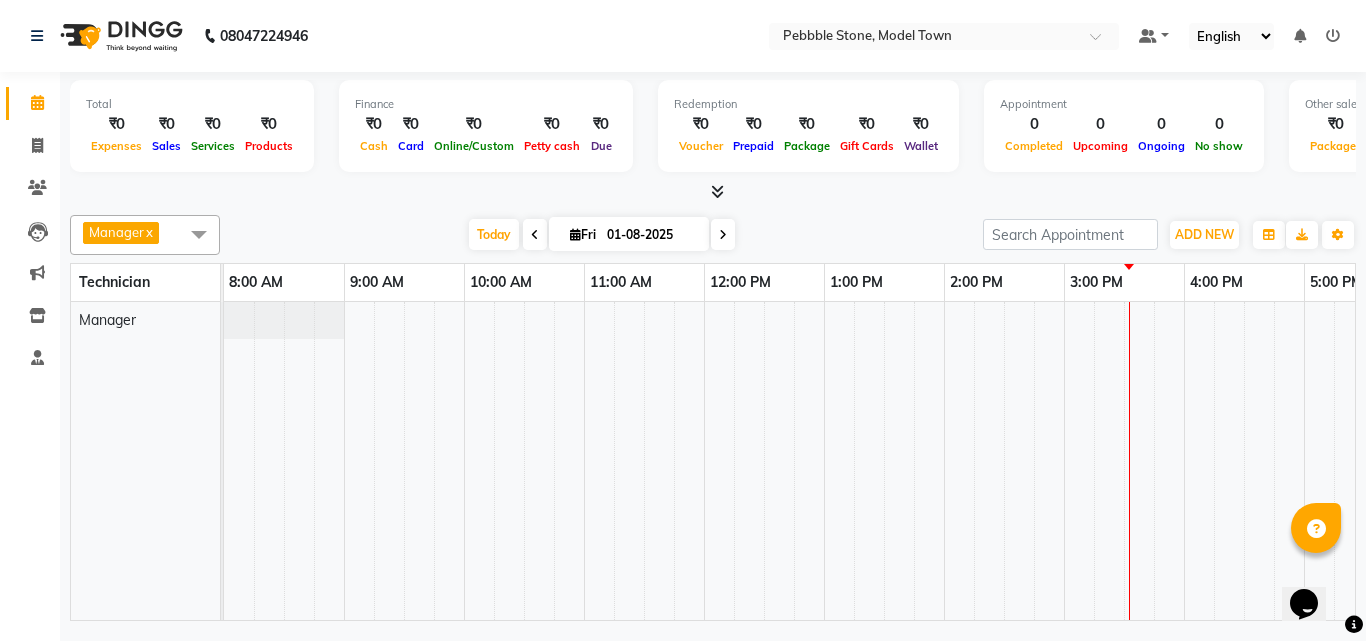 click at bounding box center [199, 234] 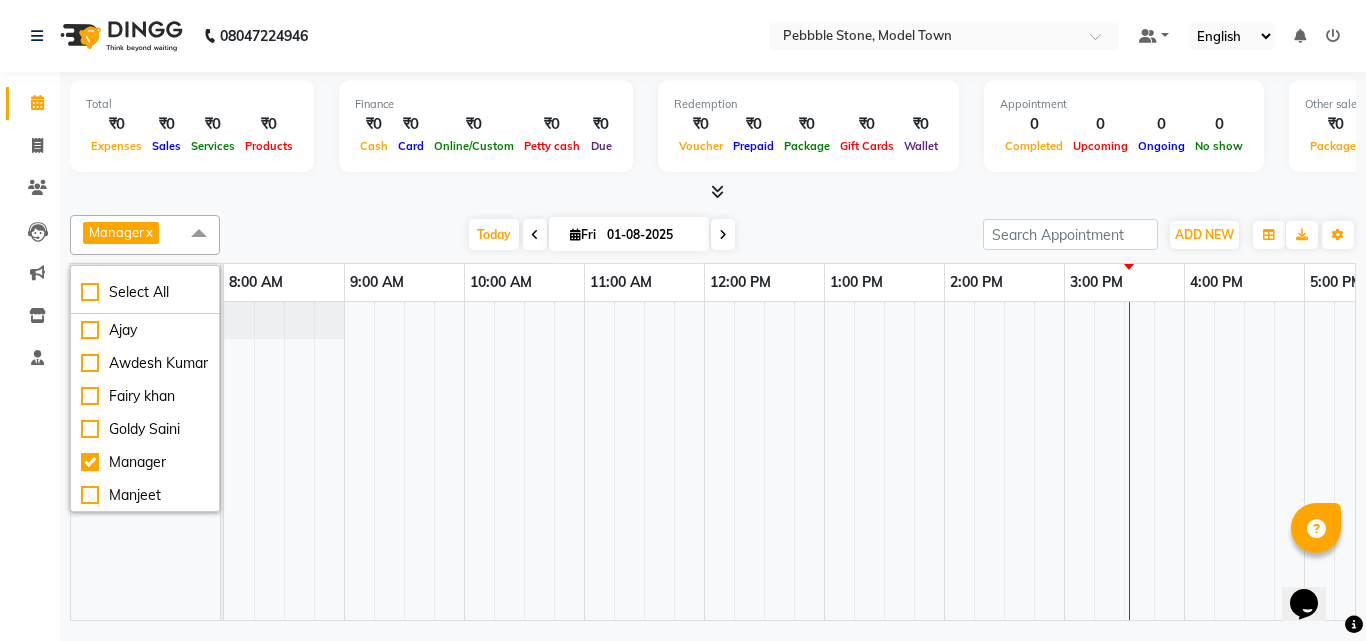 click at bounding box center (199, 234) 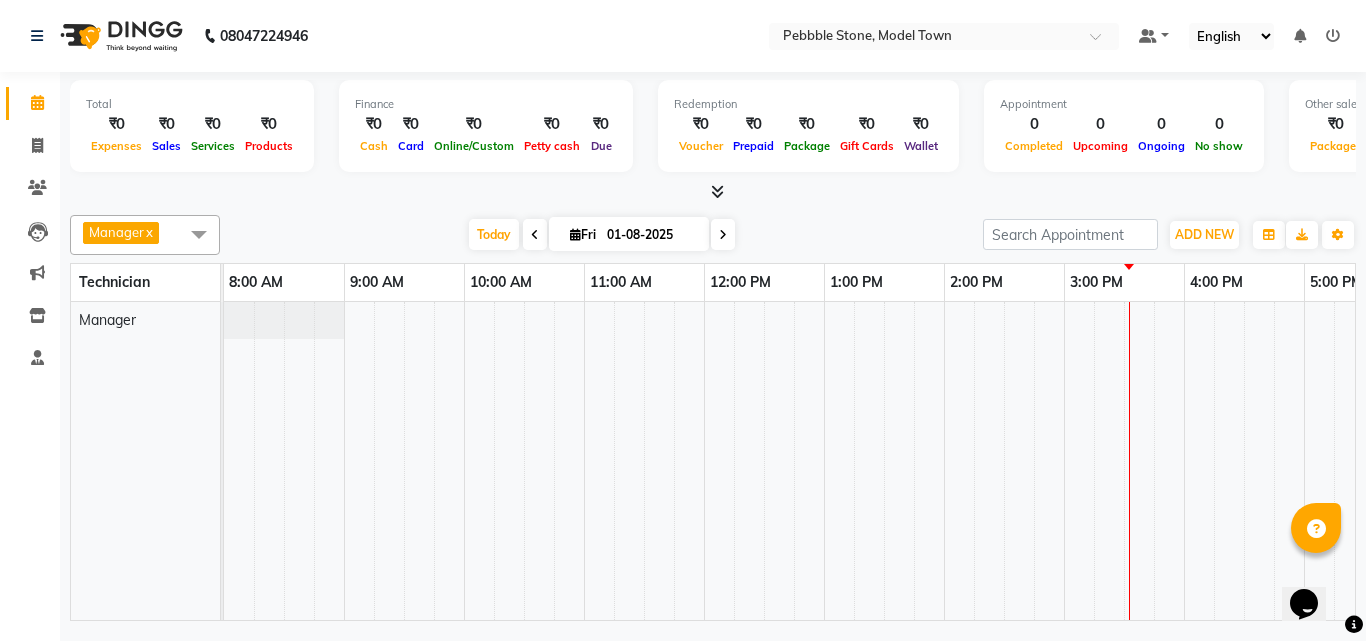 click on "x" at bounding box center (148, 232) 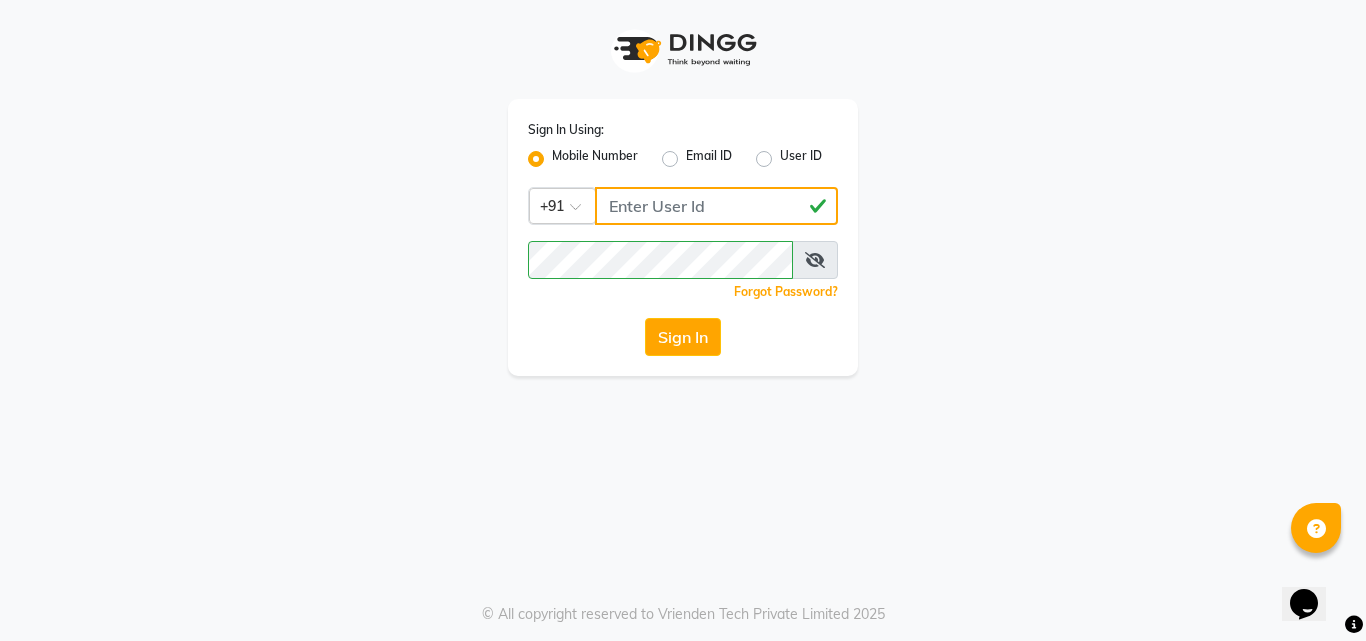 click on "7404217742" 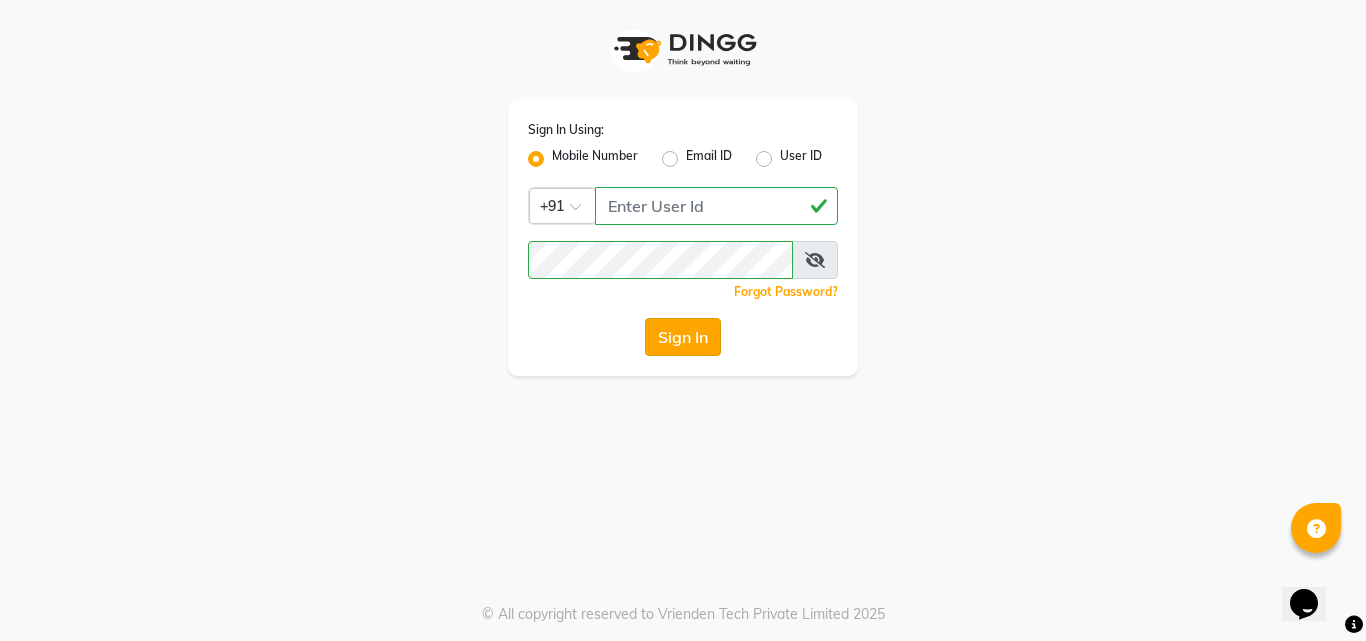 click on "Sign In" 